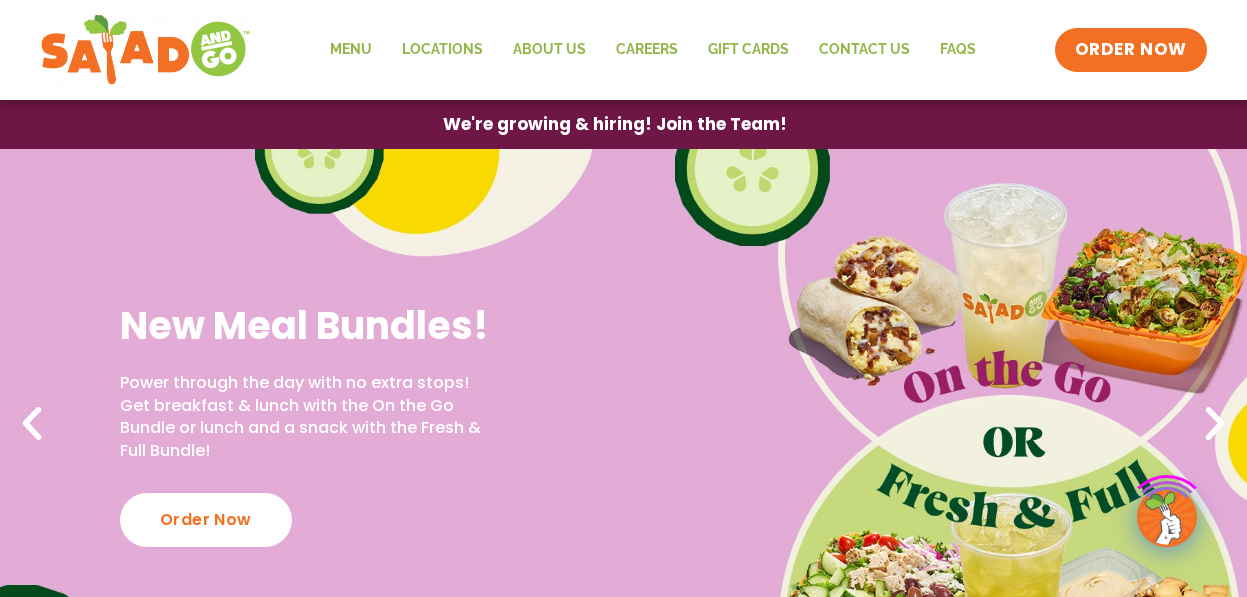 scroll, scrollTop: 0, scrollLeft: 0, axis: both 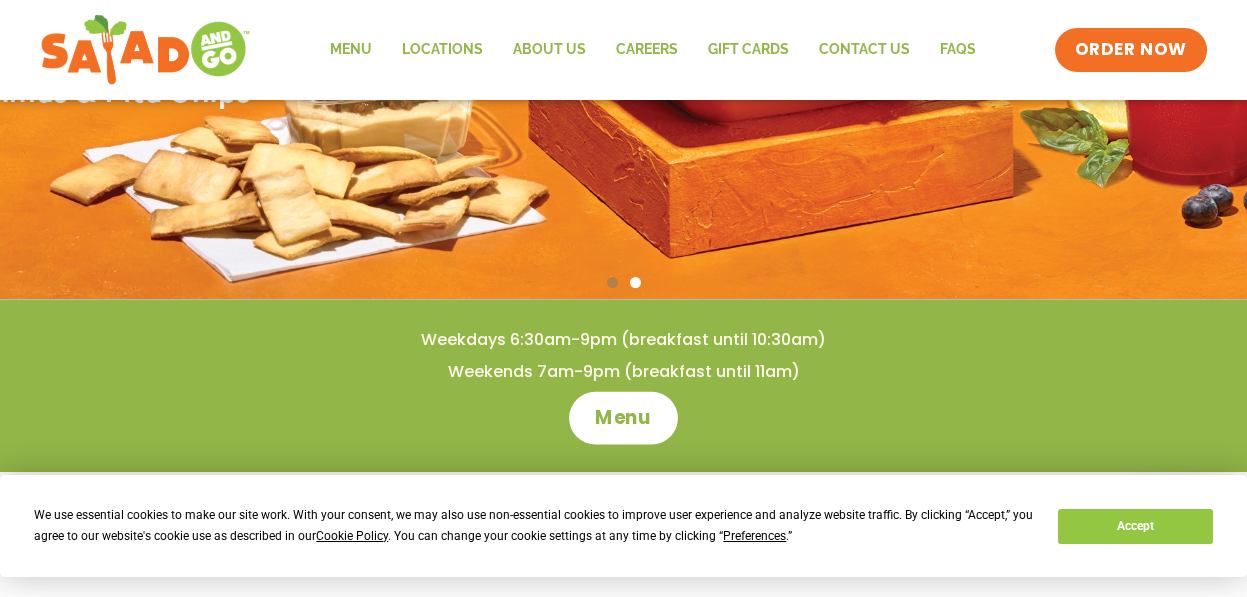 click on "Menu" at bounding box center [623, 418] 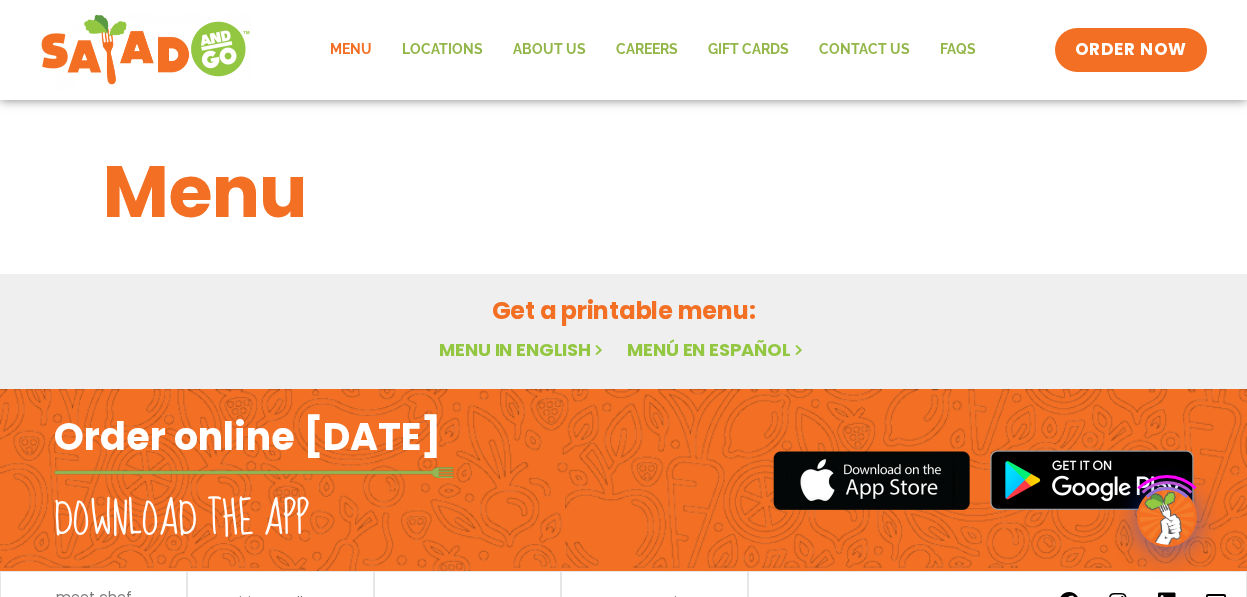 scroll, scrollTop: 0, scrollLeft: 0, axis: both 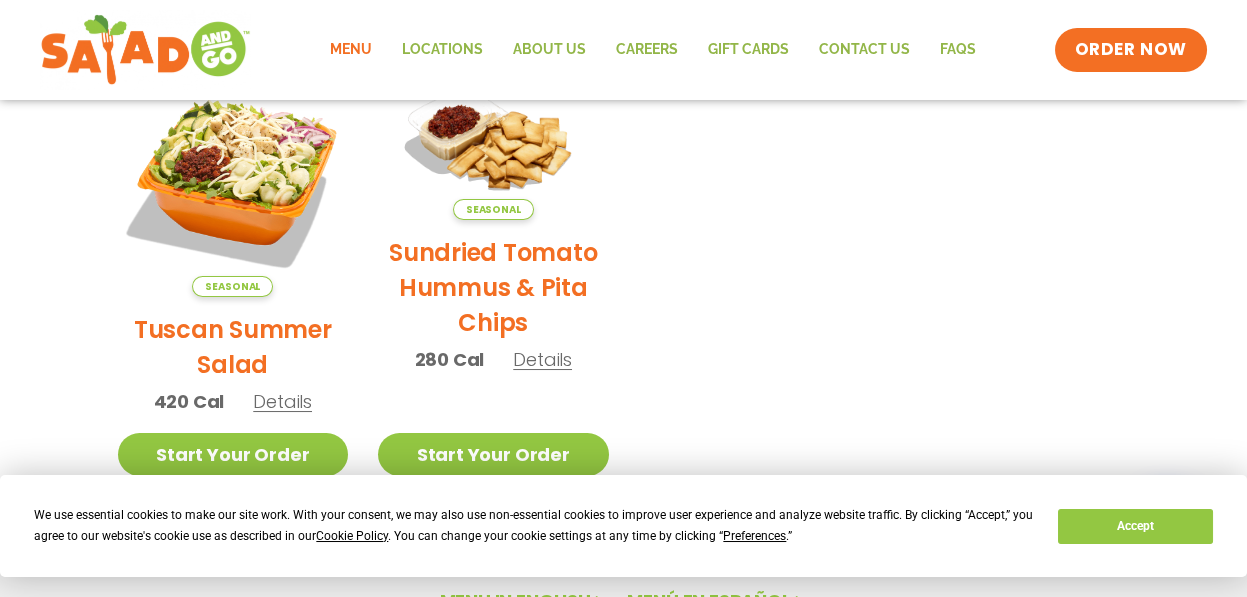 click on "Tuscan Summer Salad" at bounding box center (233, 347) 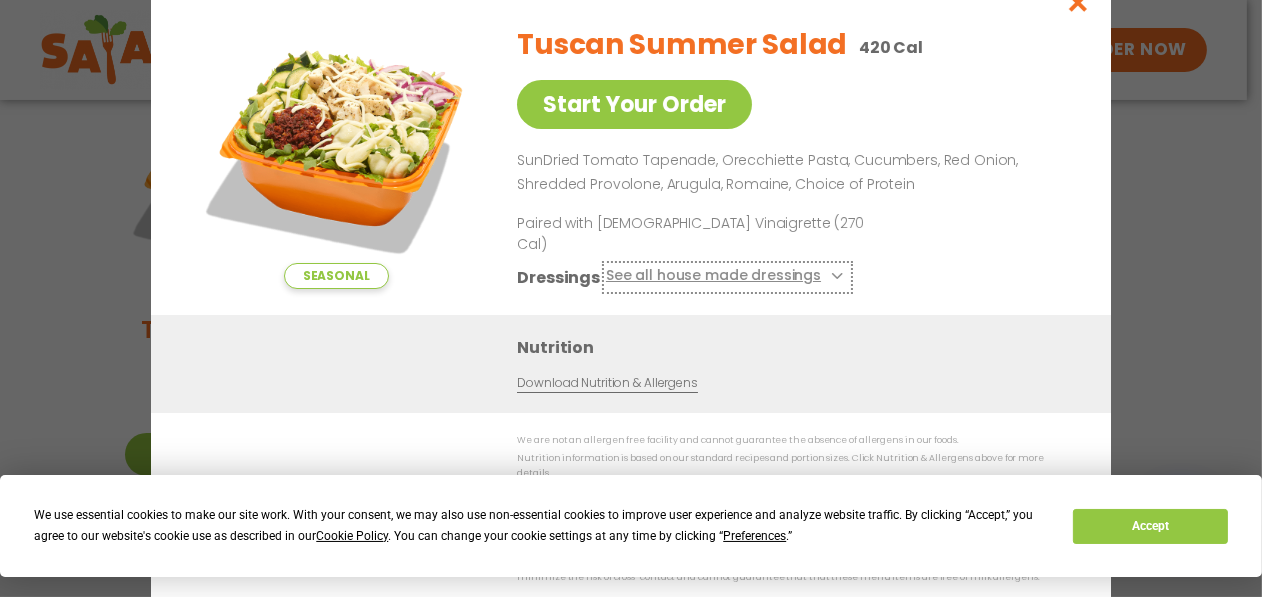 click on "See all house made dressings" at bounding box center [727, 276] 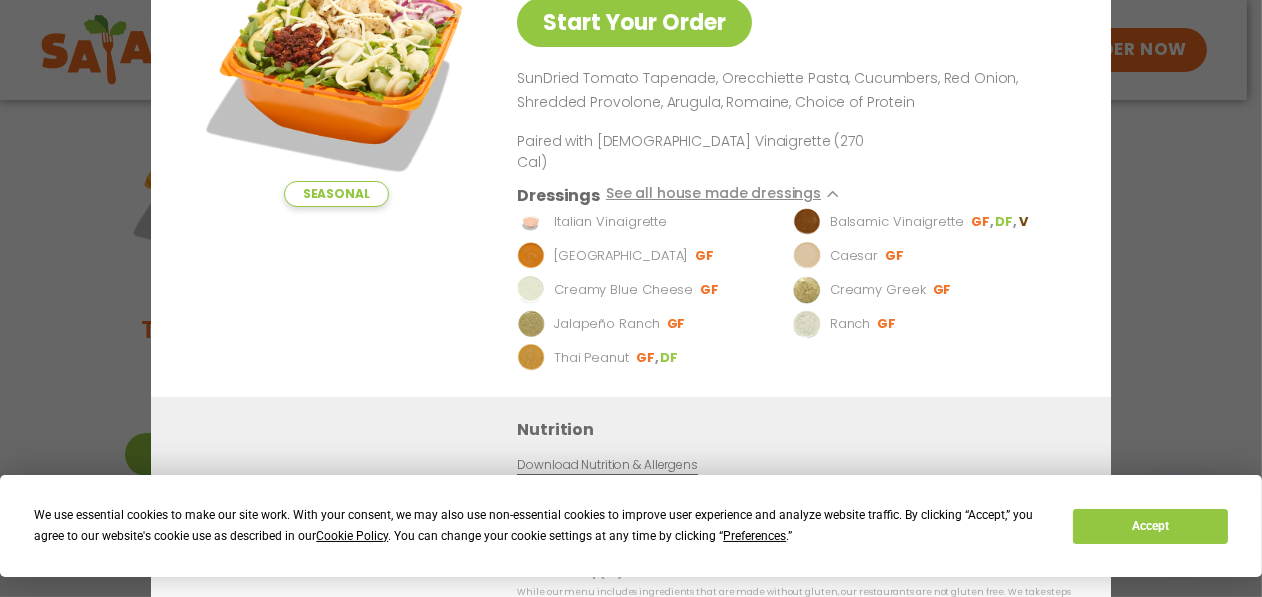 click on "Creamy Greek GF" at bounding box center [928, 289] 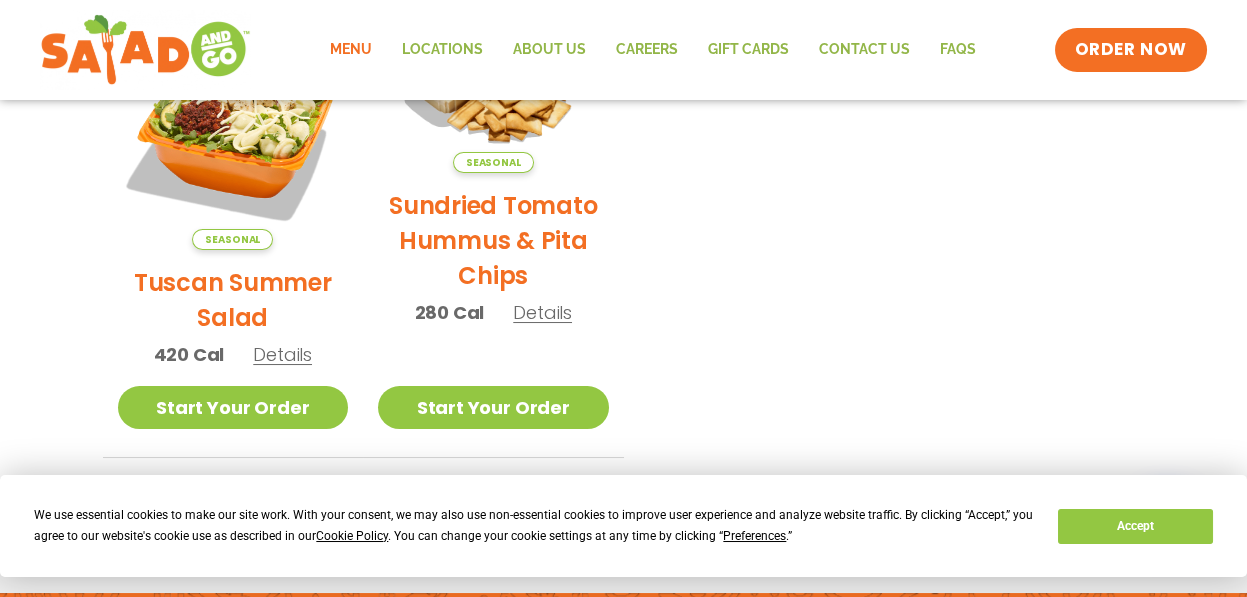 scroll, scrollTop: 446, scrollLeft: 0, axis: vertical 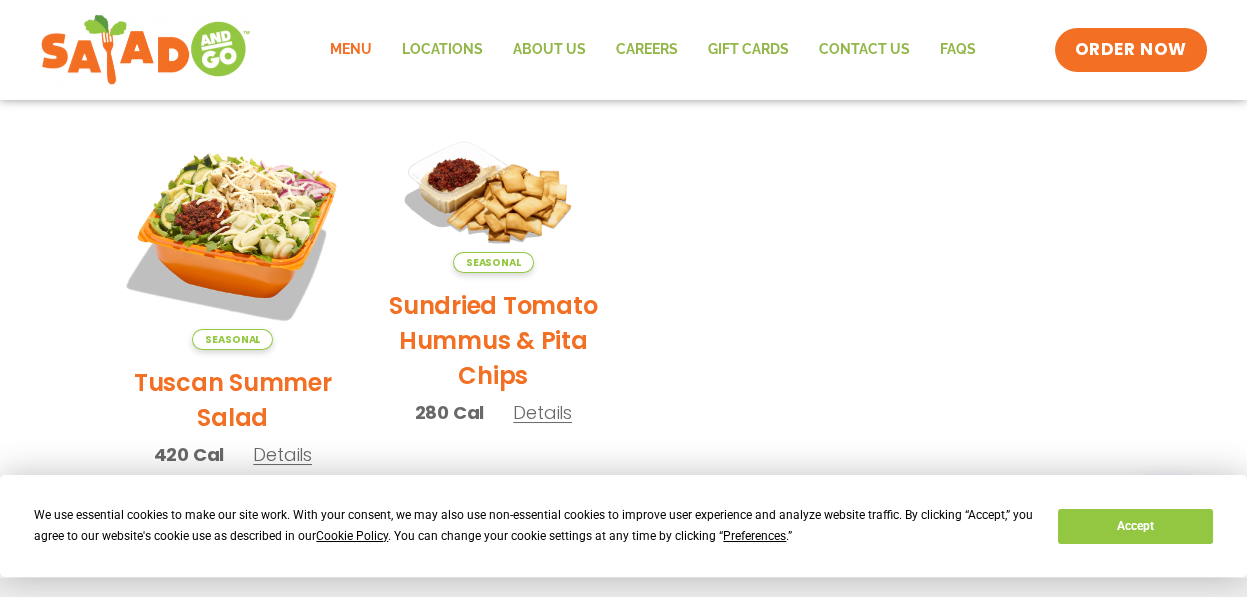 click on "Menu" 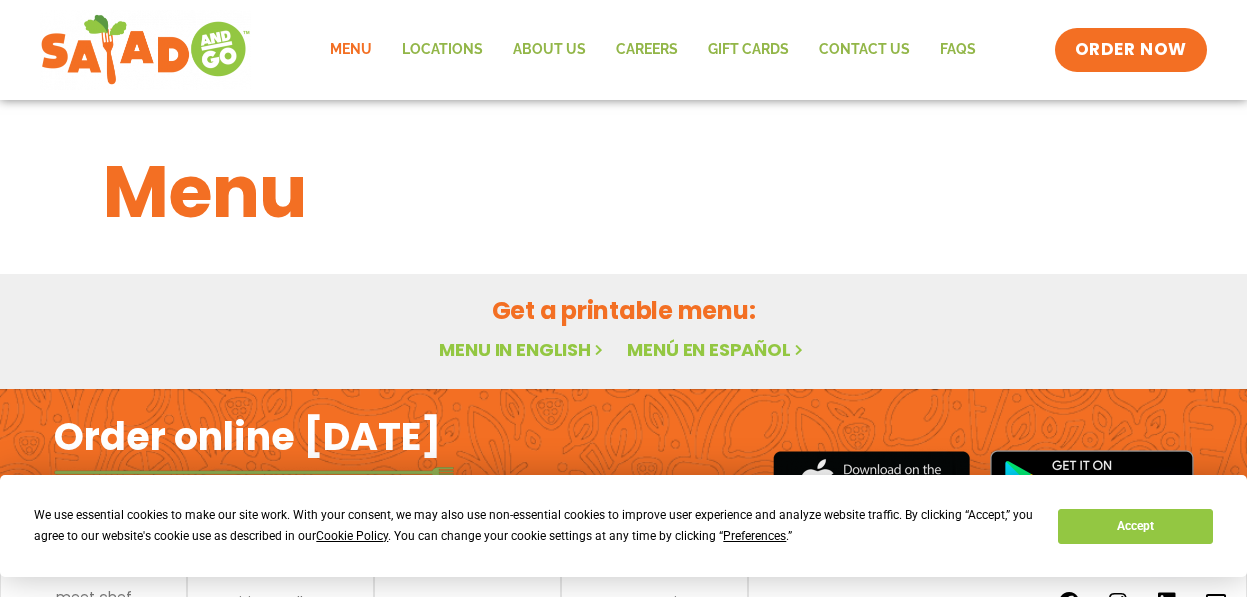 scroll, scrollTop: 0, scrollLeft: 0, axis: both 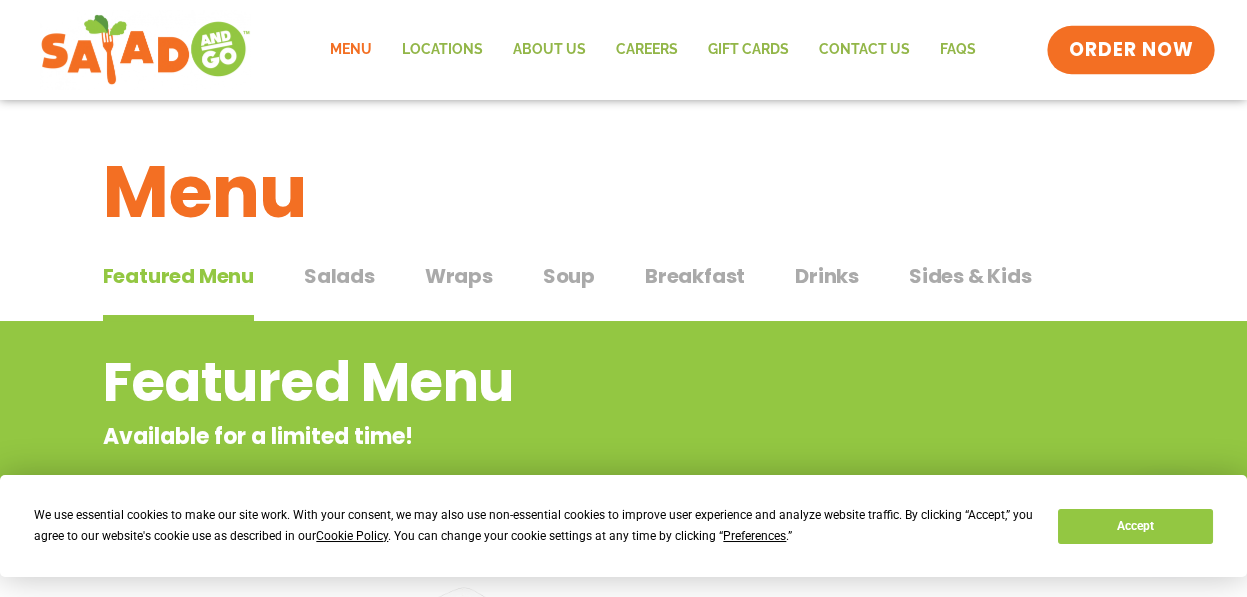 click on "ORDER NOW" at bounding box center [1131, 50] 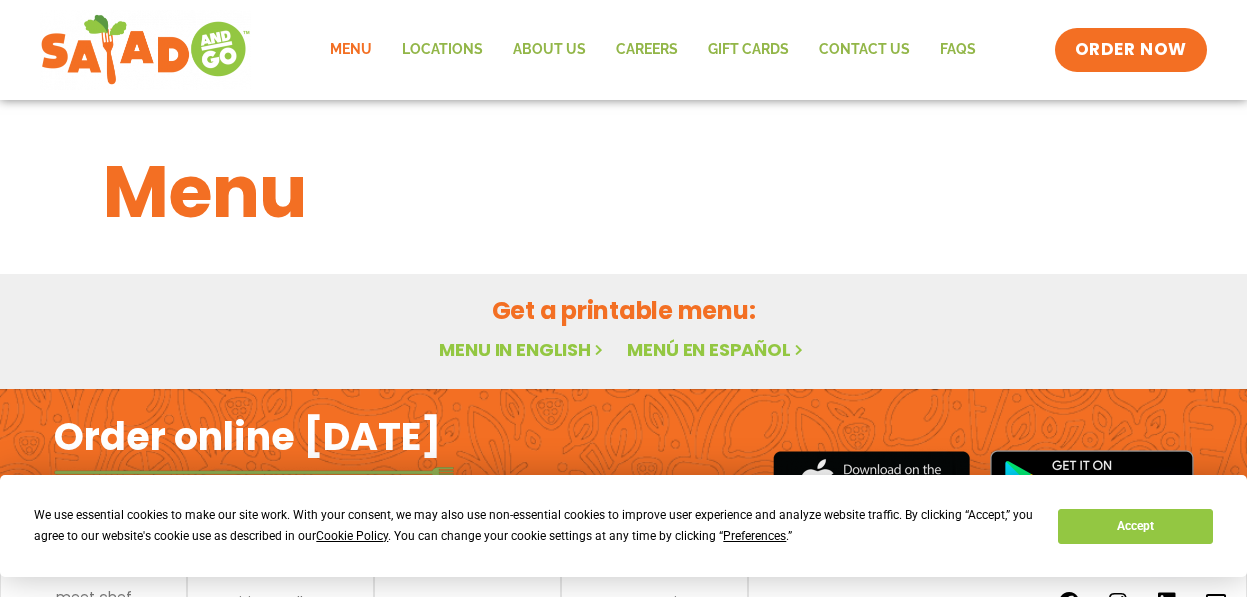 scroll, scrollTop: 0, scrollLeft: 0, axis: both 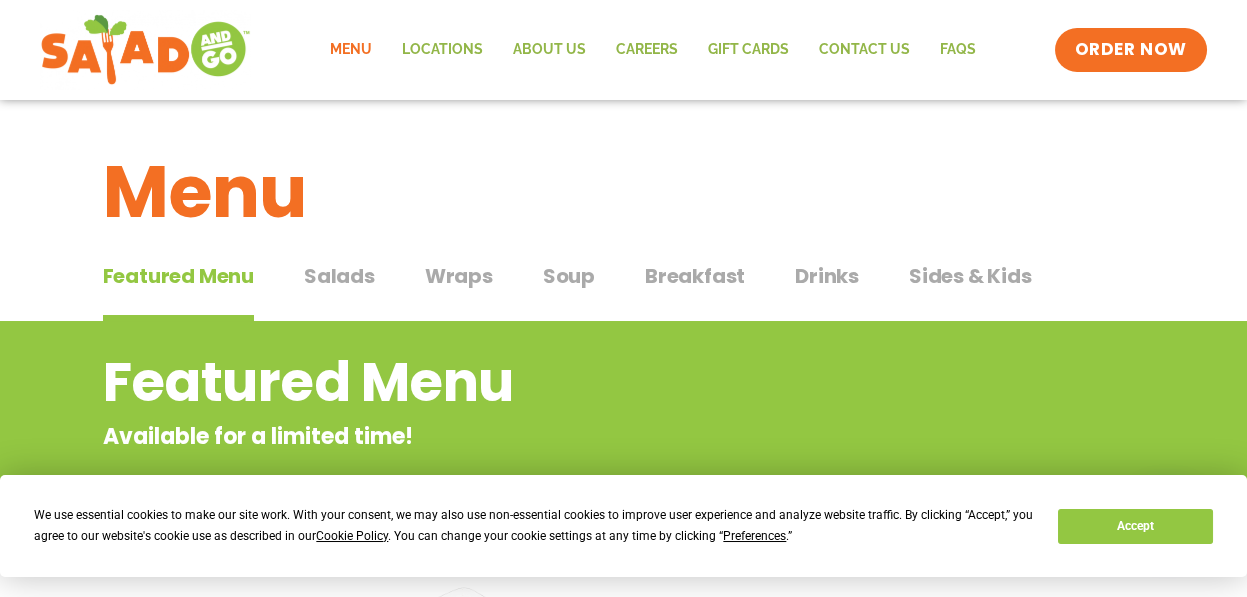 click on "Salads" at bounding box center [339, 276] 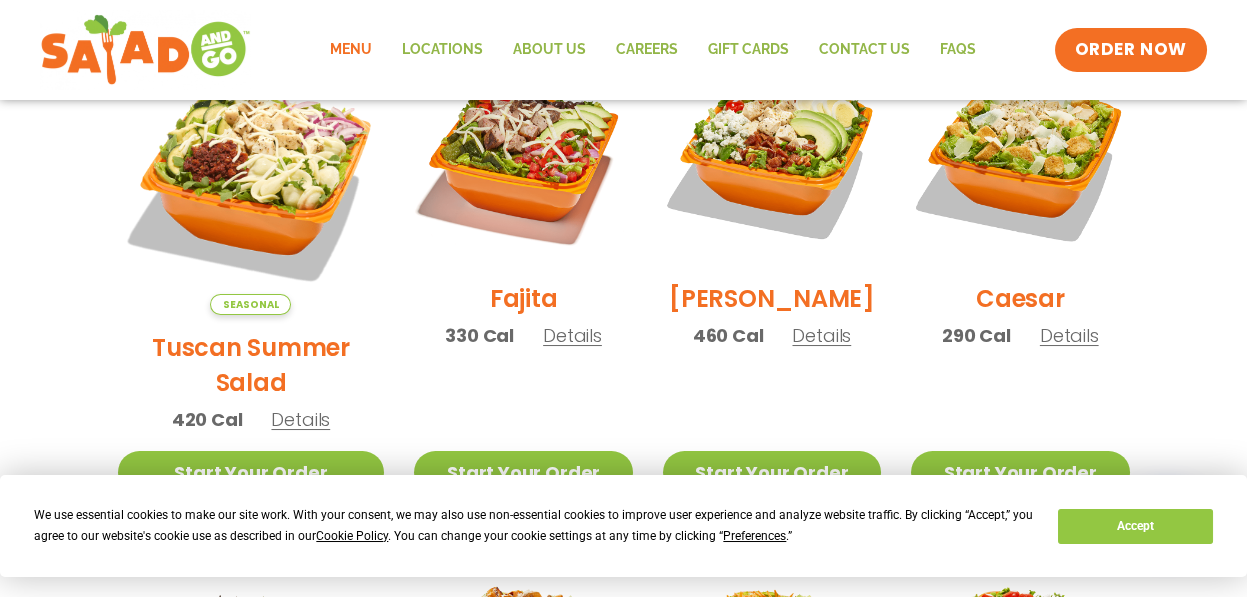 scroll, scrollTop: 700, scrollLeft: 0, axis: vertical 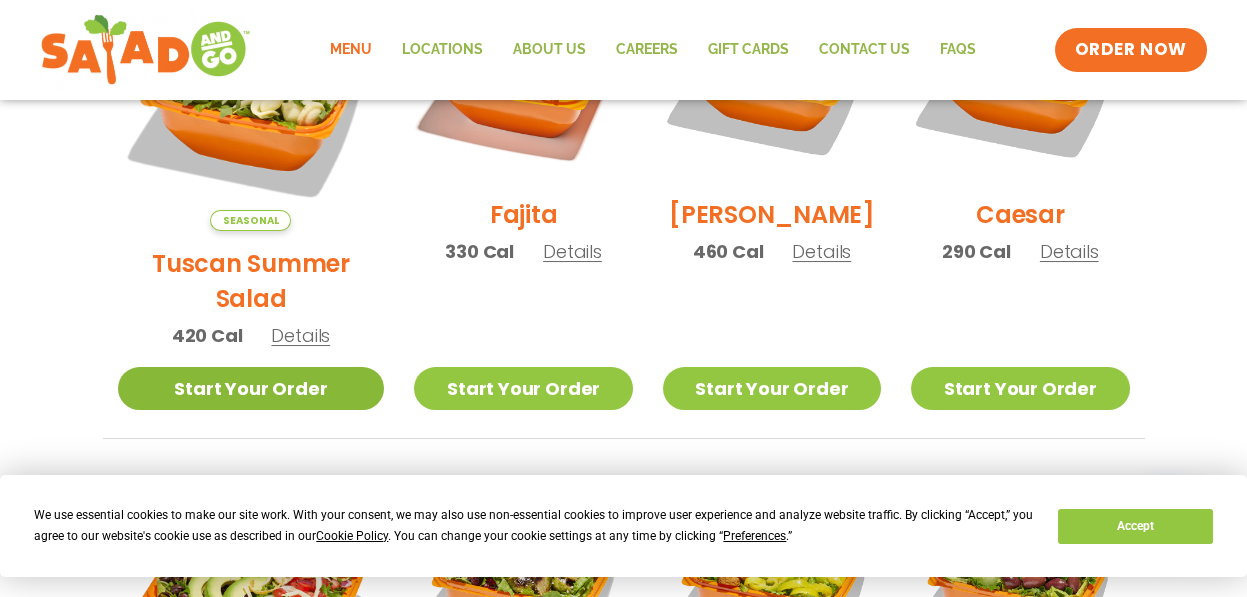 click on "Start Your Order" at bounding box center (251, 388) 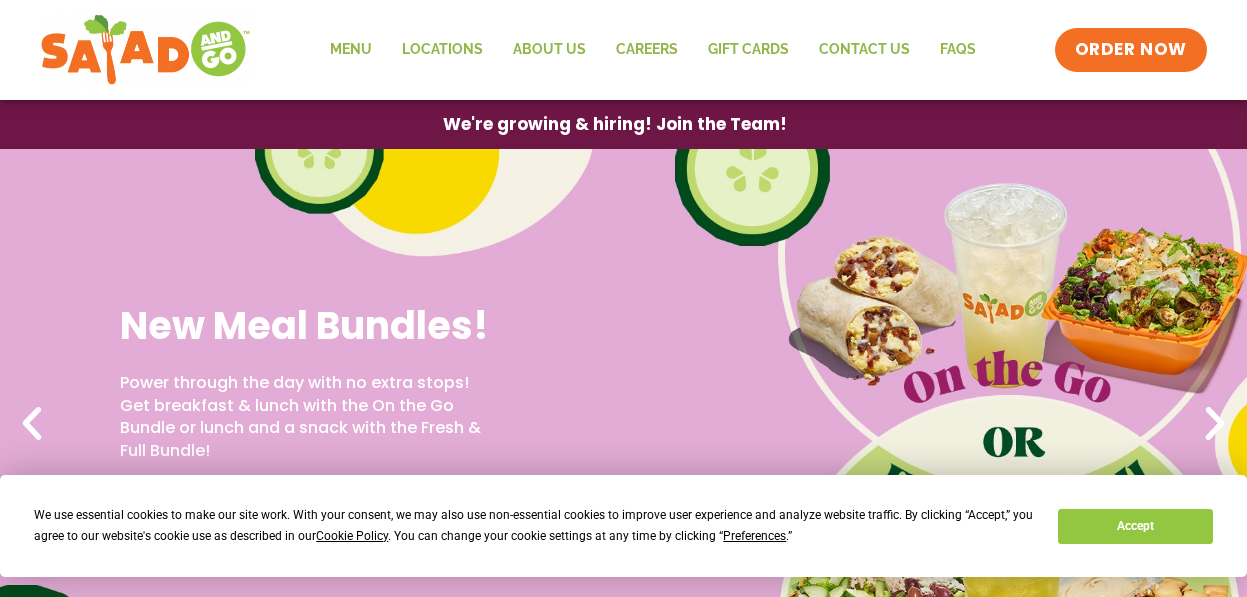 scroll, scrollTop: 0, scrollLeft: 0, axis: both 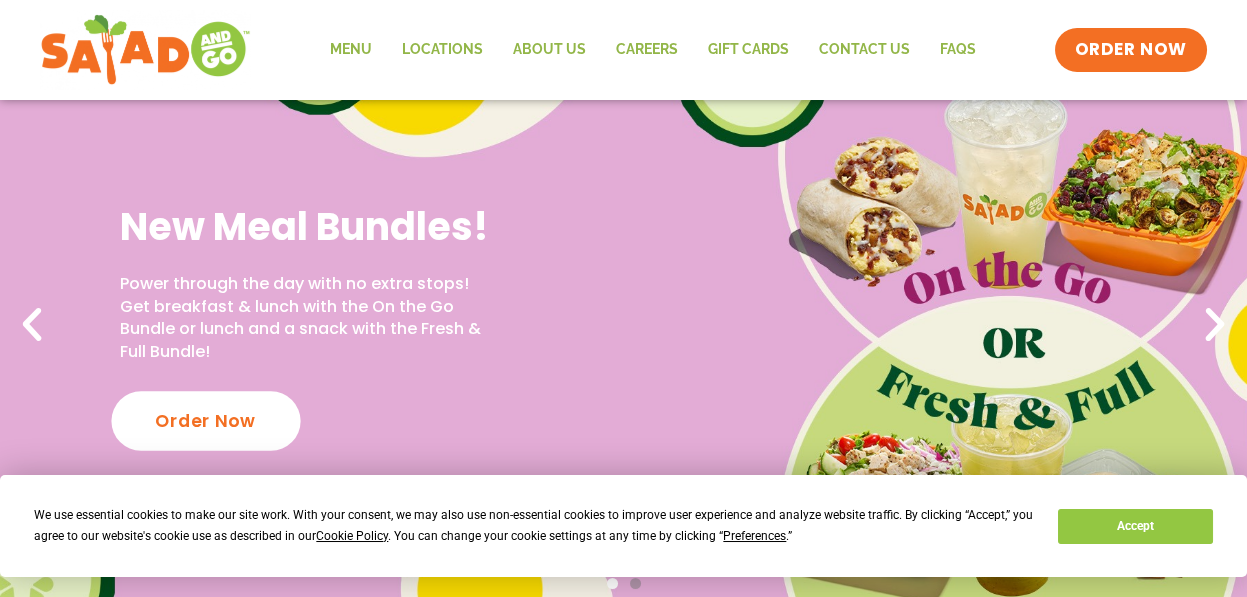 click on "Order Now" at bounding box center [205, 420] 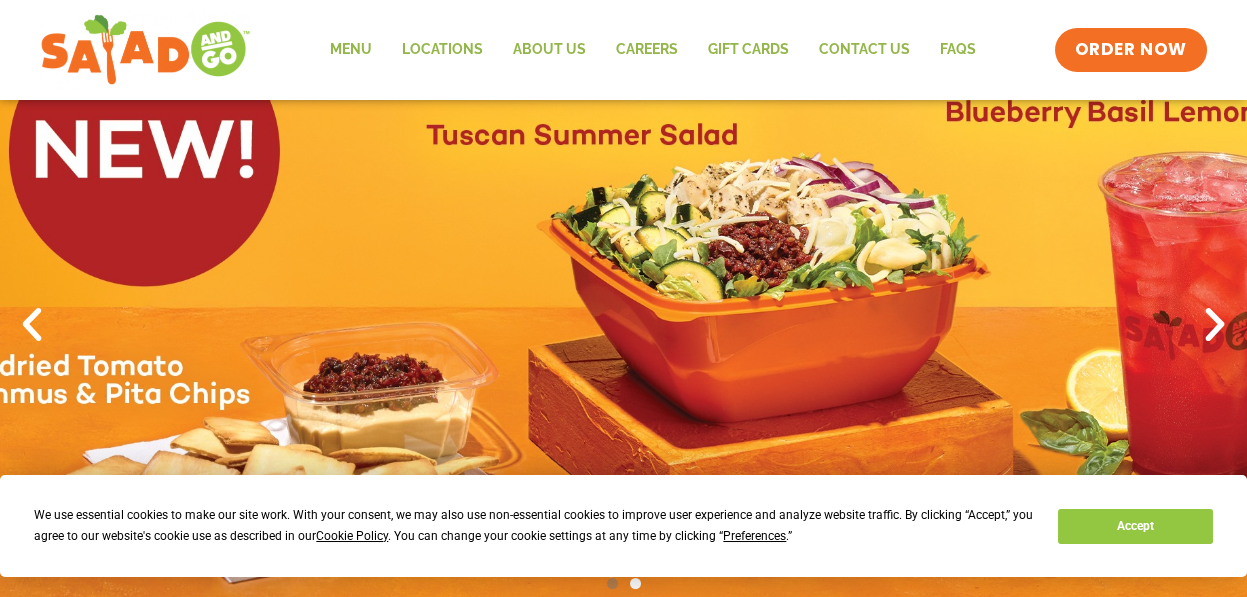 click at bounding box center (623, 325) 